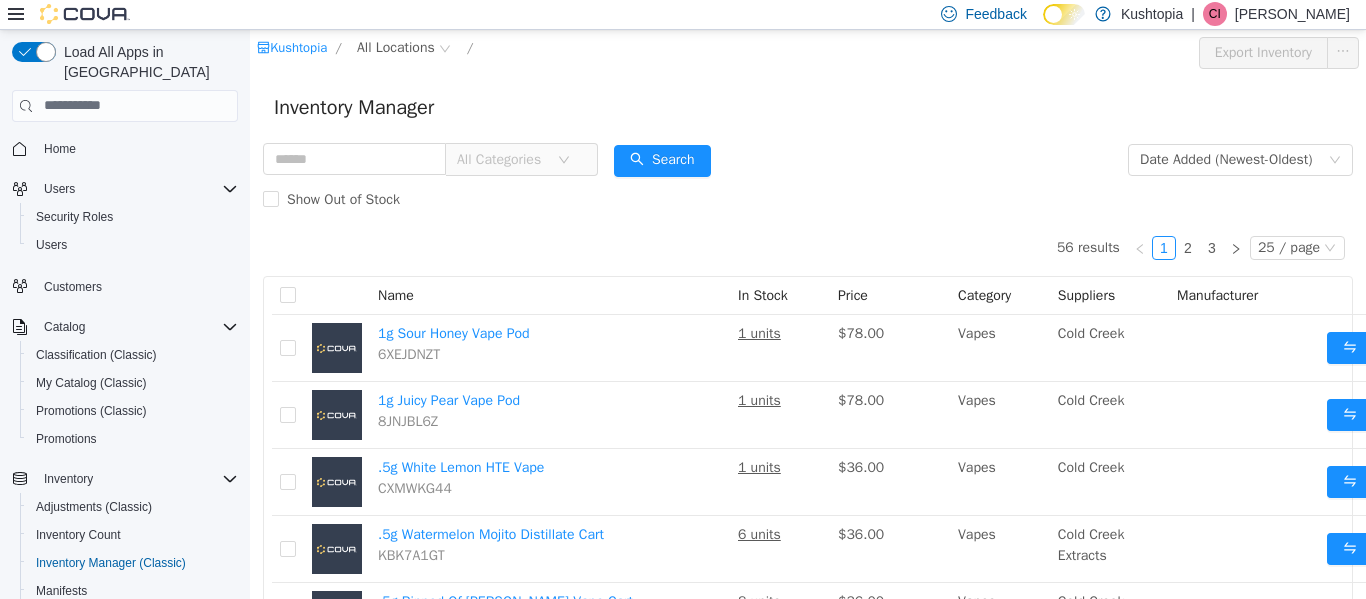 scroll, scrollTop: 0, scrollLeft: 0, axis: both 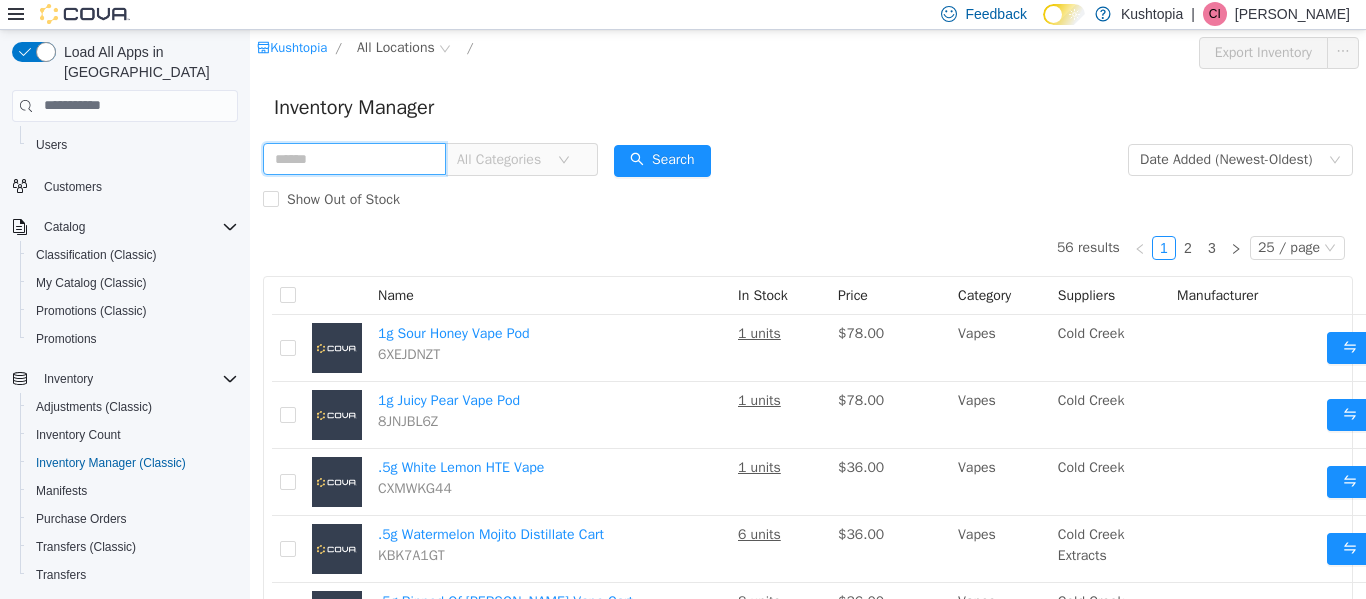 click at bounding box center (354, 158) 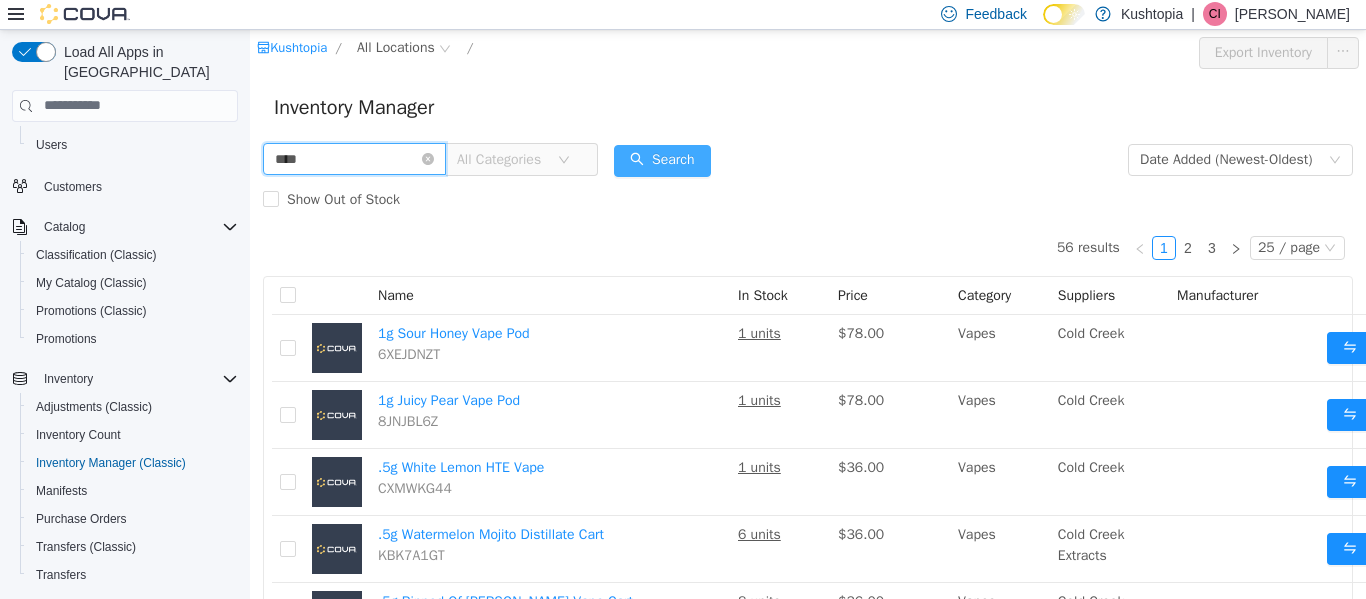 type on "****" 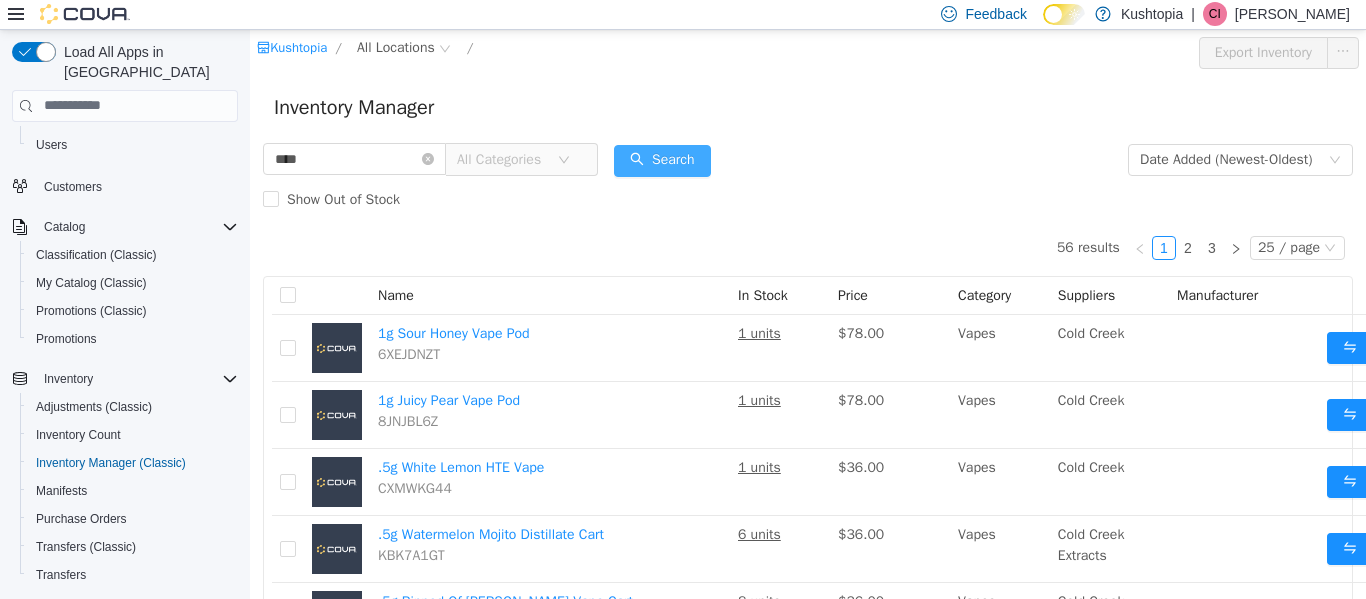 click on "Search" at bounding box center [662, 160] 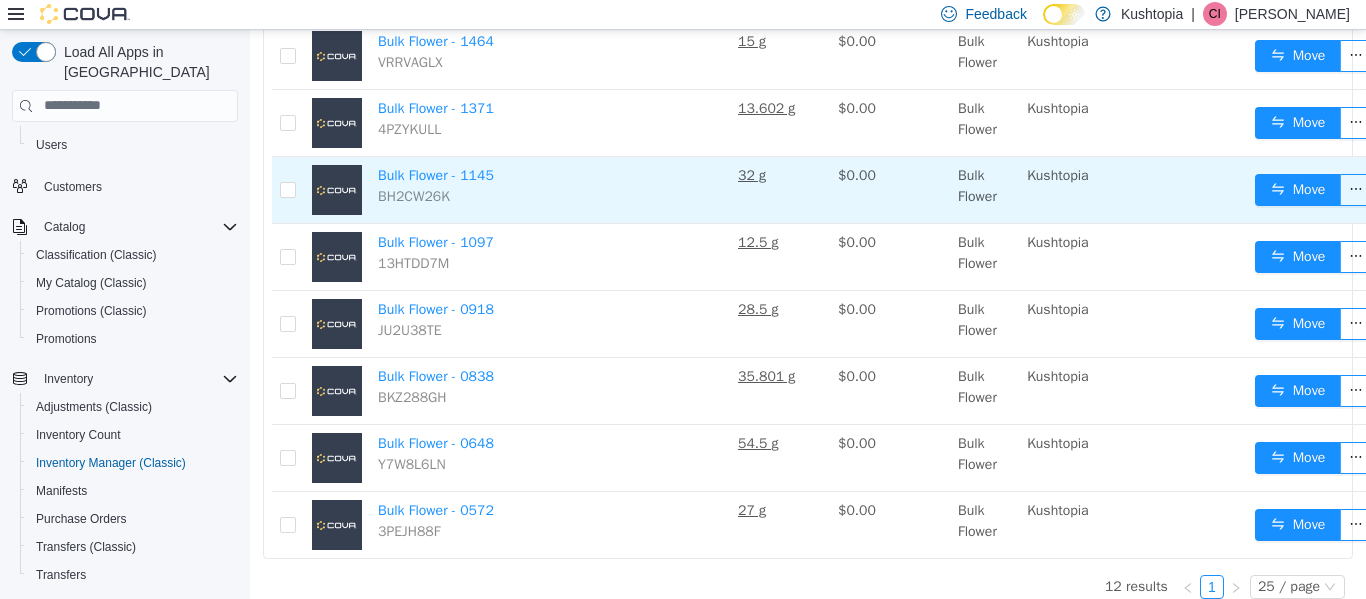 scroll, scrollTop: 592, scrollLeft: 0, axis: vertical 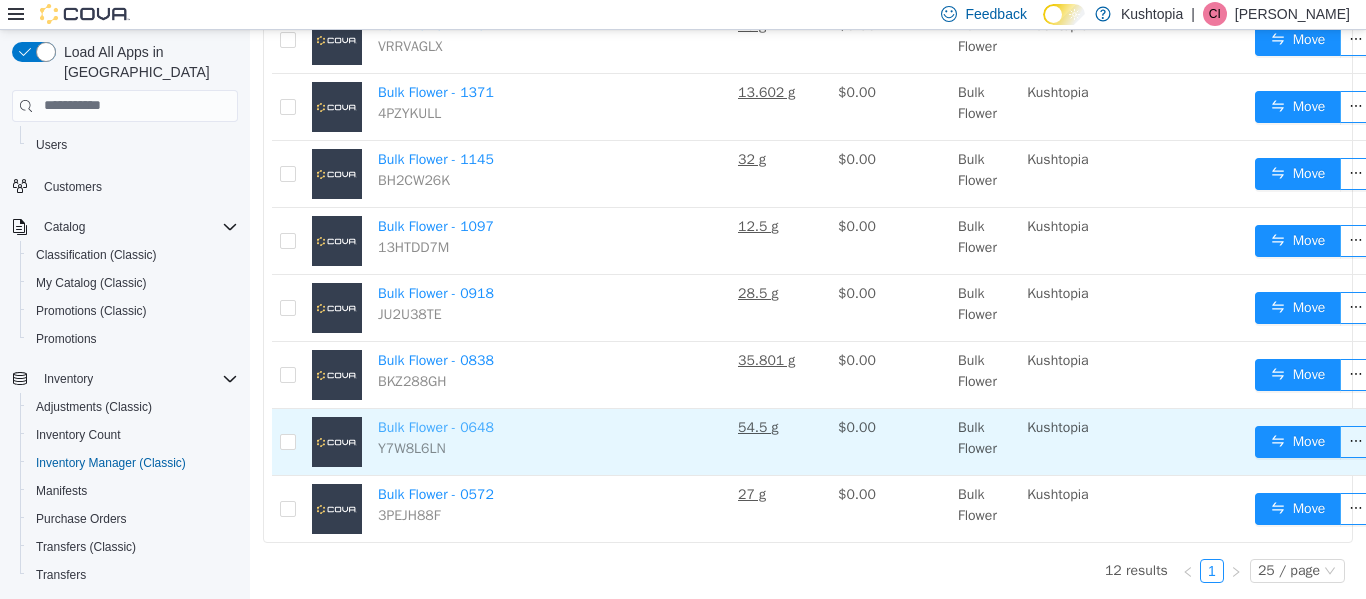 click on "Bulk Flower - 0648" at bounding box center [436, 426] 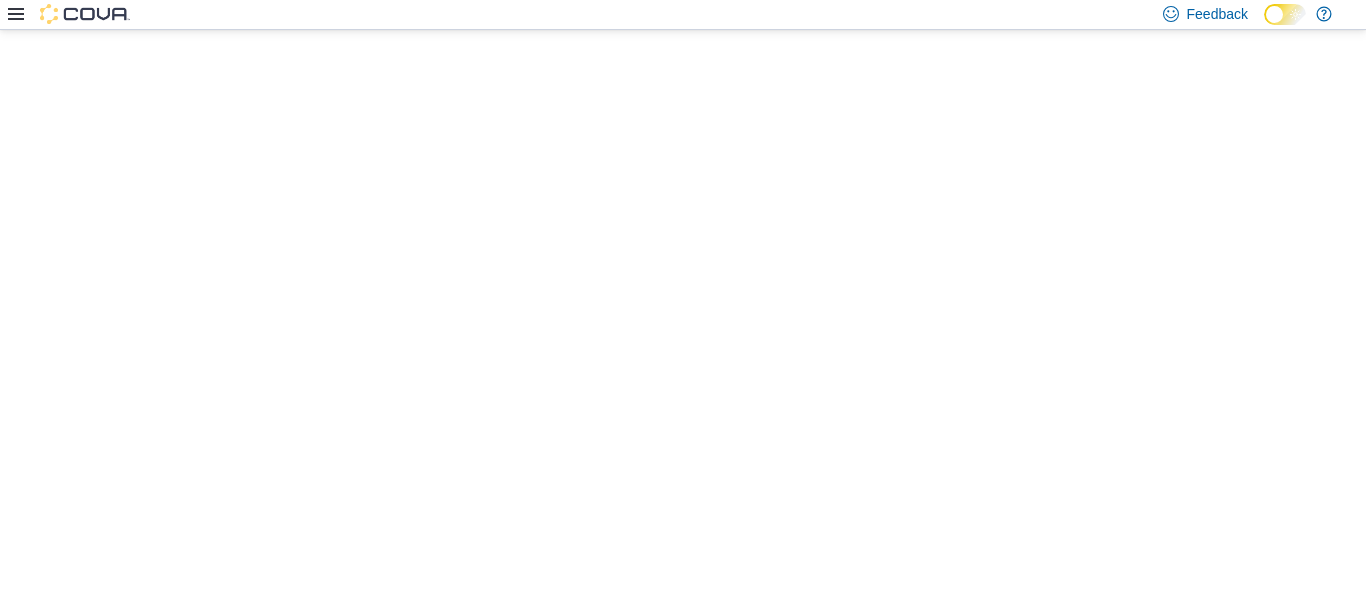 scroll, scrollTop: 0, scrollLeft: 0, axis: both 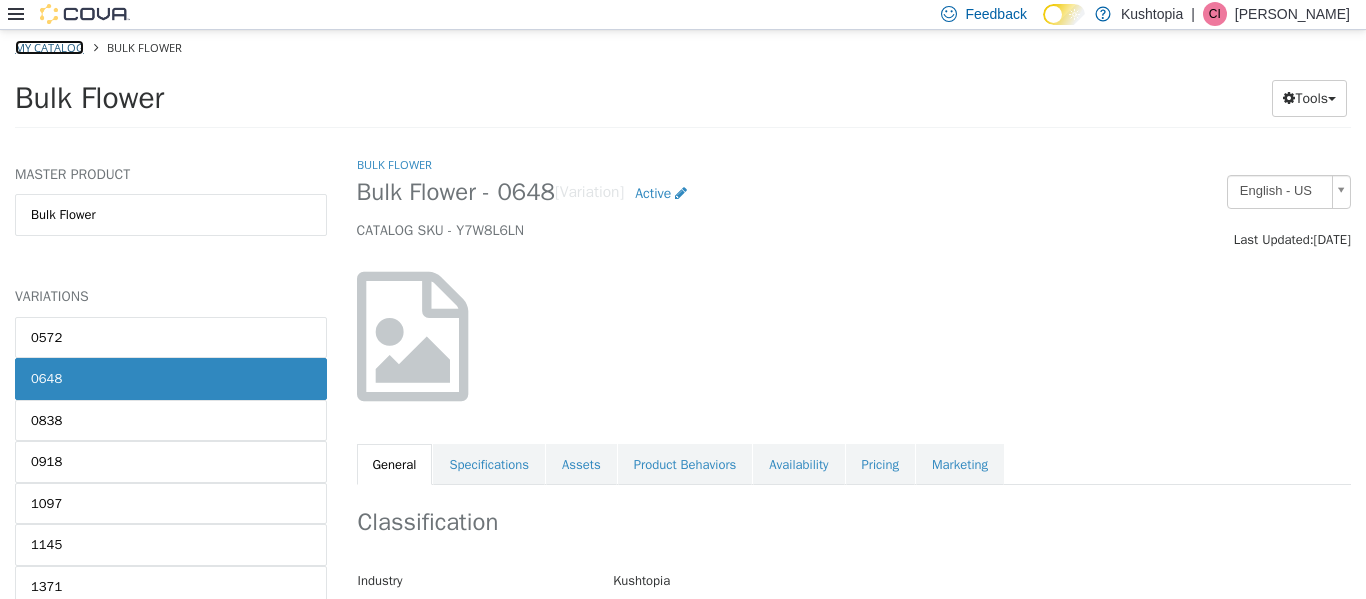 click on "My Catalog" at bounding box center [49, 46] 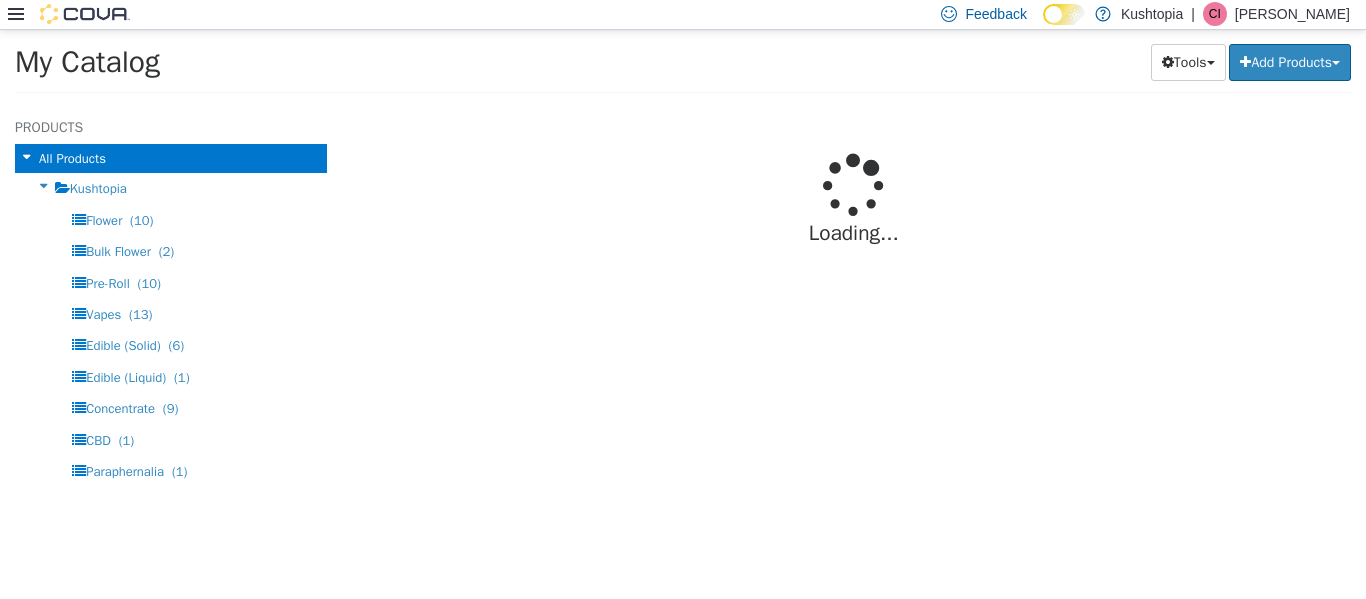 select on "**********" 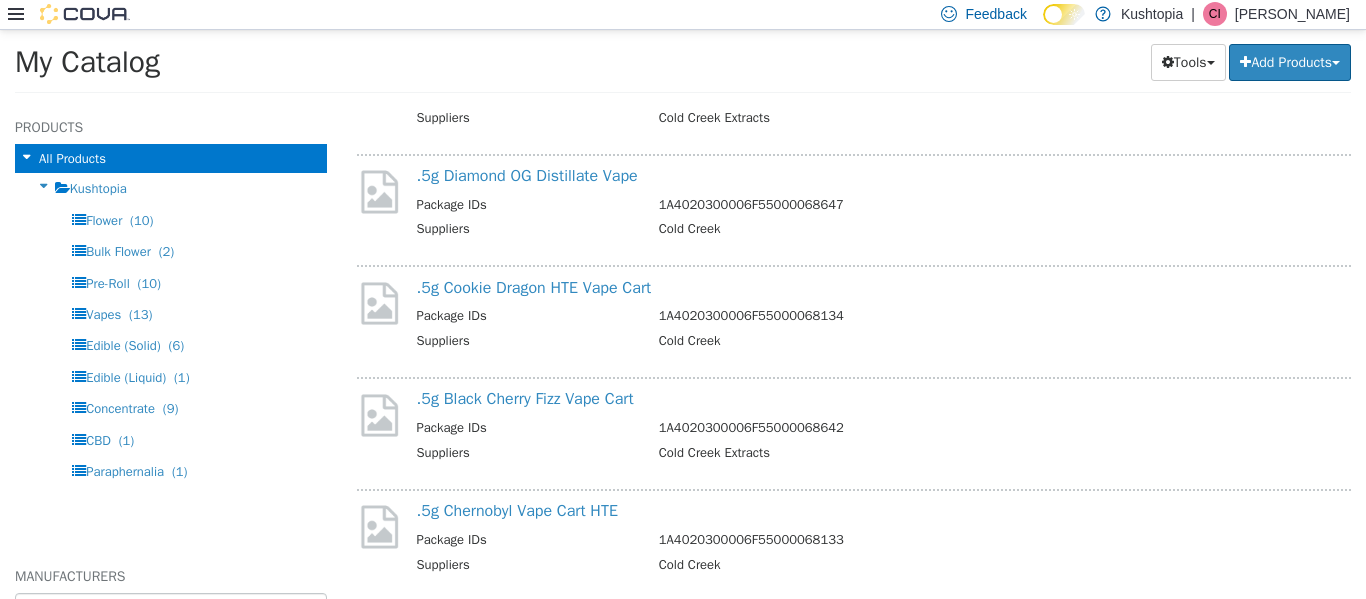 scroll, scrollTop: 1973, scrollLeft: 0, axis: vertical 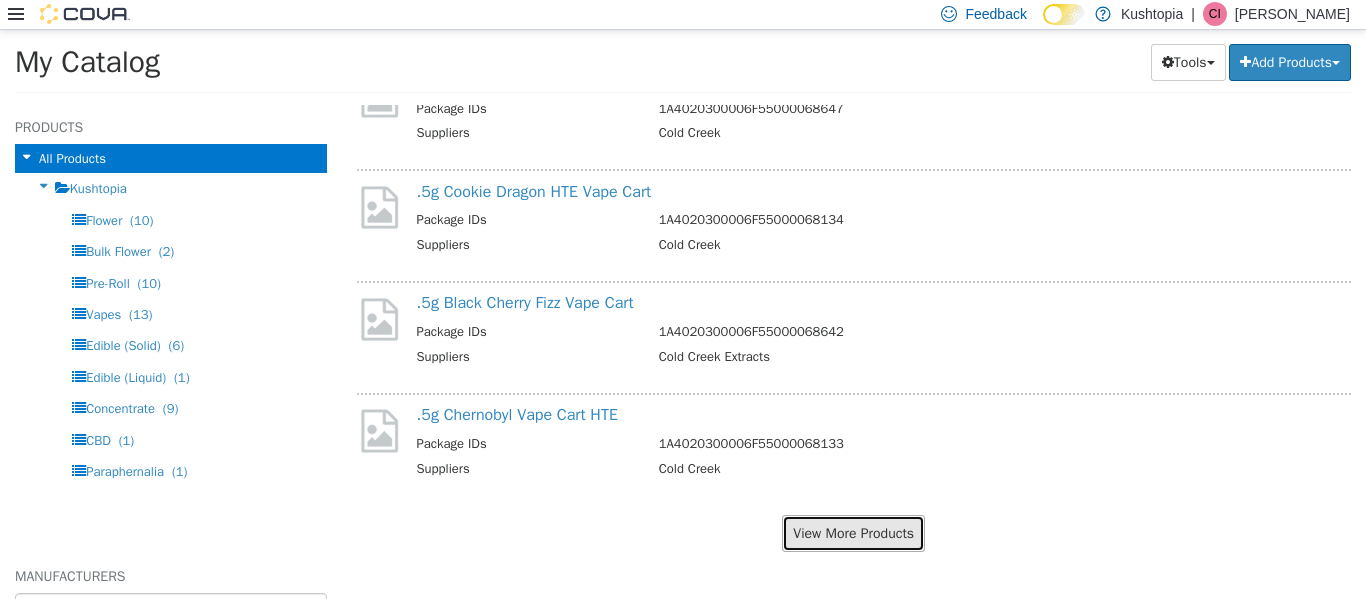 click on "View More Products" at bounding box center (853, 532) 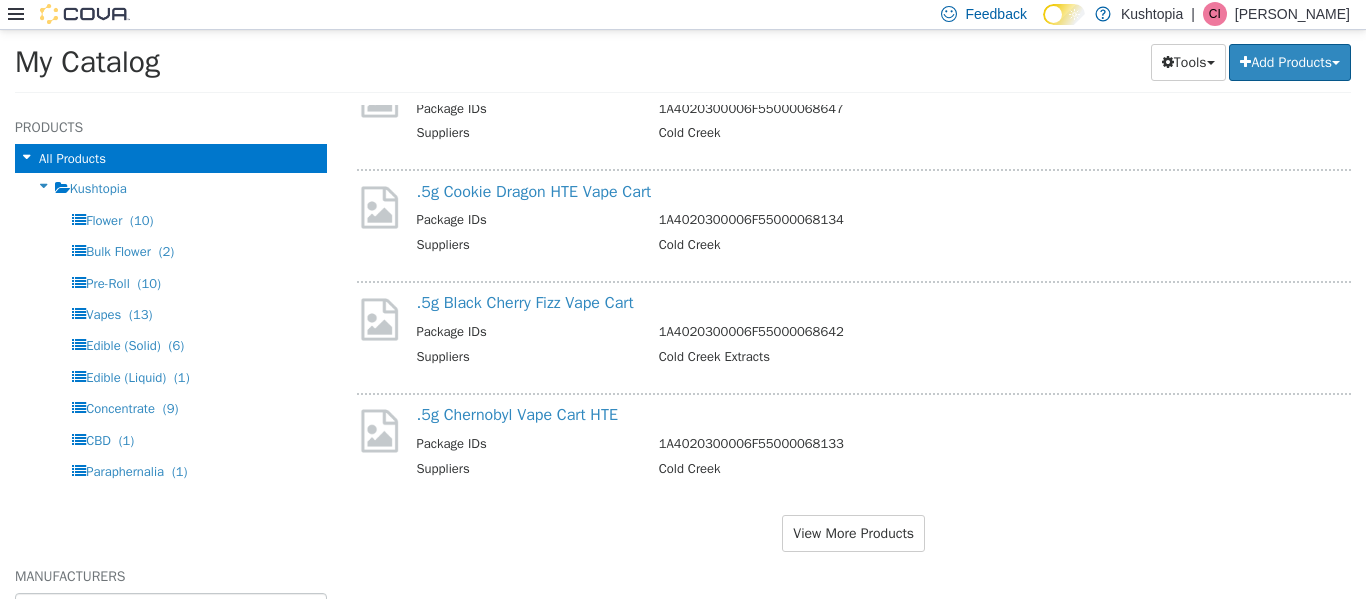 scroll, scrollTop: 1921, scrollLeft: 0, axis: vertical 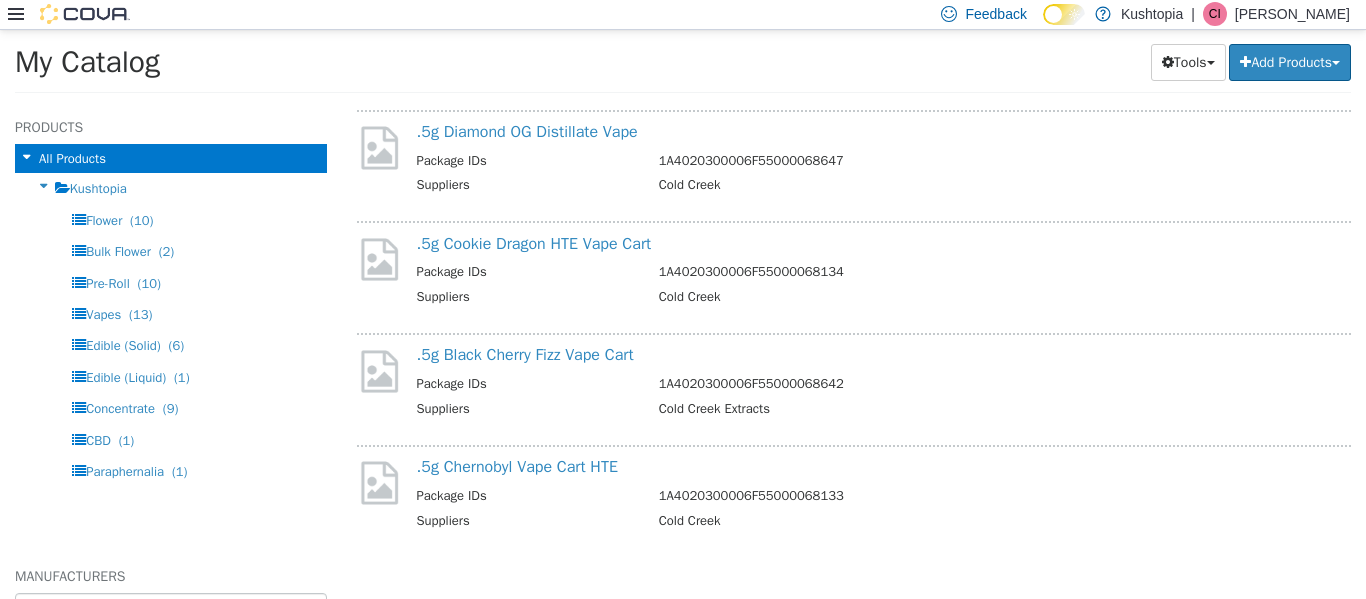 select on "**********" 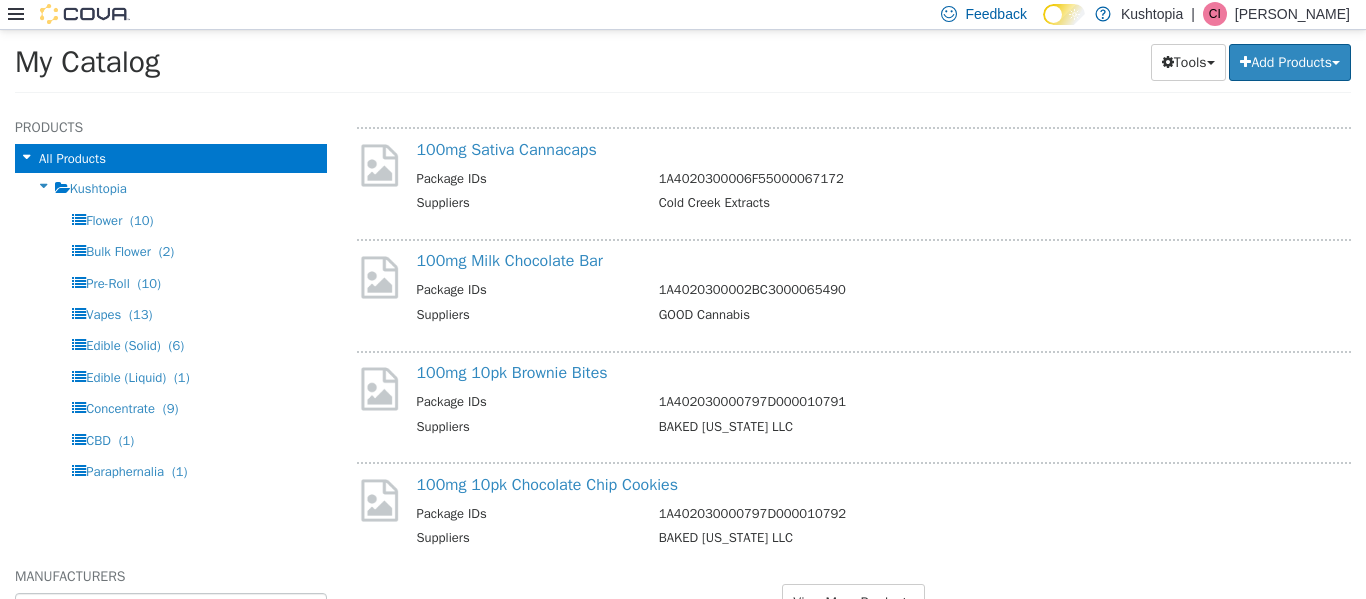 scroll, scrollTop: 4190, scrollLeft: 0, axis: vertical 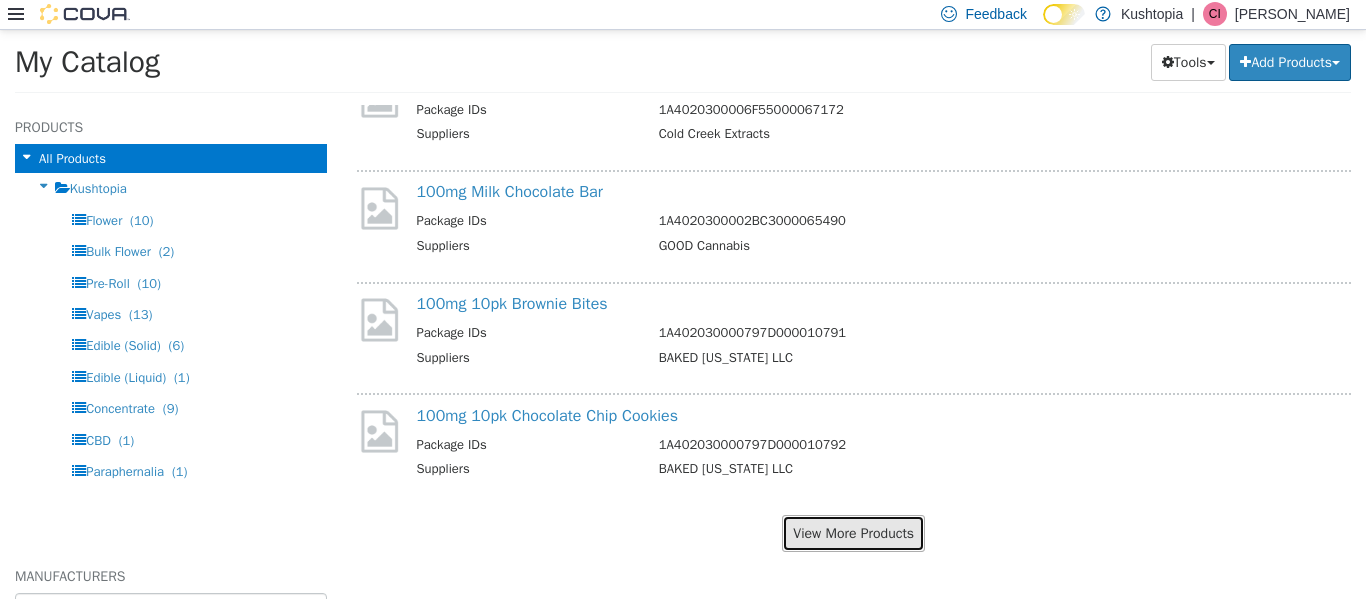 click on "View More Products" at bounding box center [853, 532] 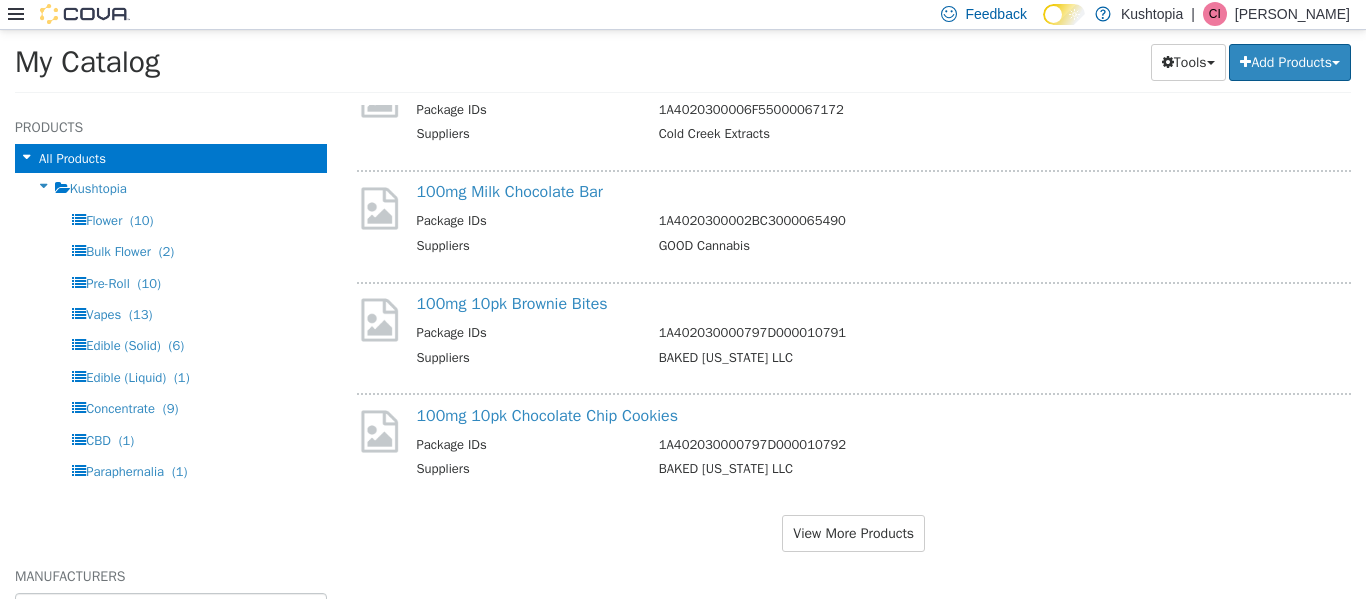 scroll, scrollTop: 4138, scrollLeft: 0, axis: vertical 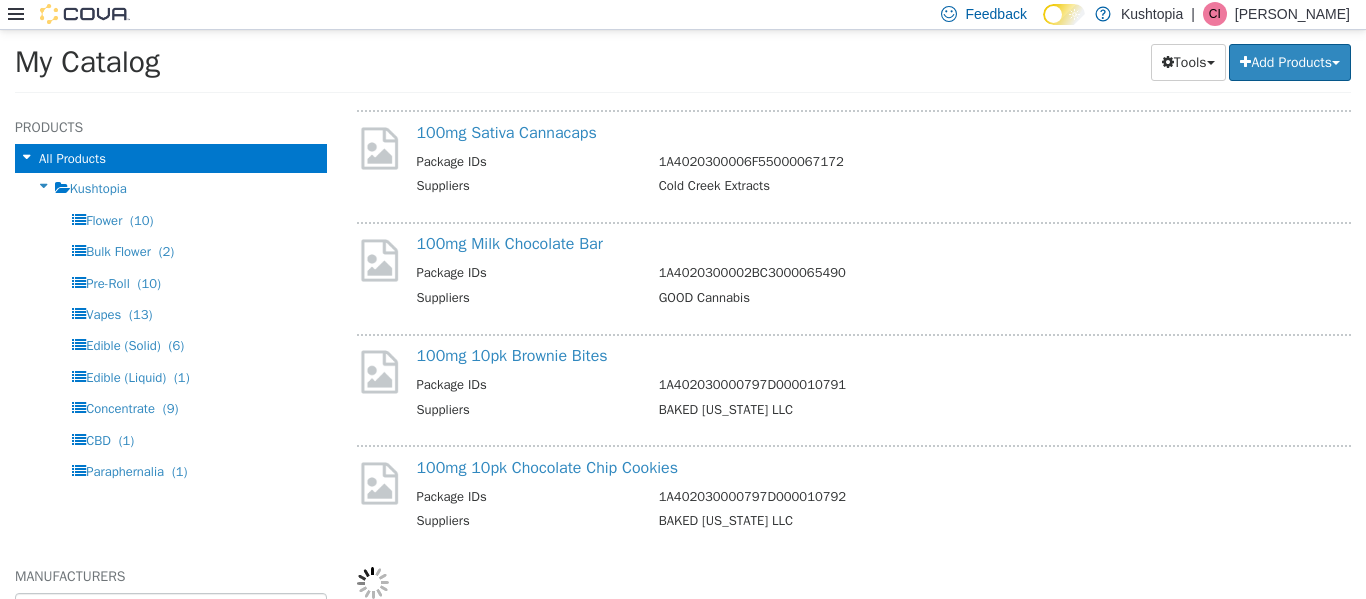 select on "**********" 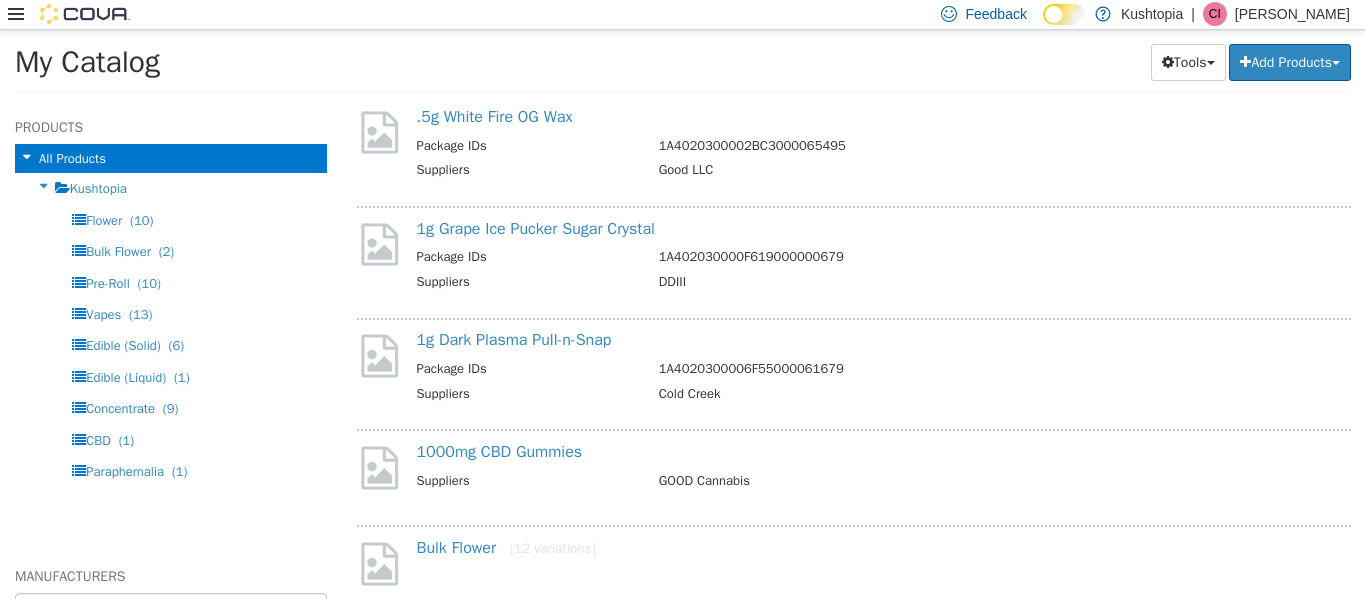scroll, scrollTop: 5553, scrollLeft: 0, axis: vertical 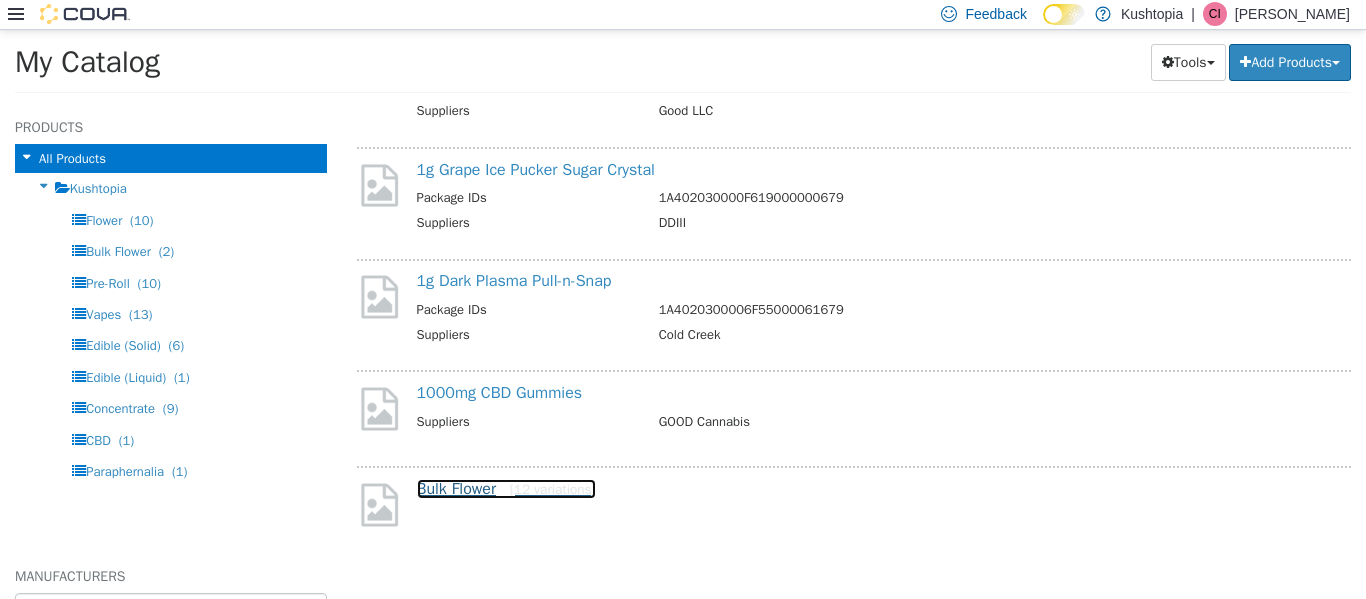 click on "Bulk Flower
[12 variations]" at bounding box center (506, 488) 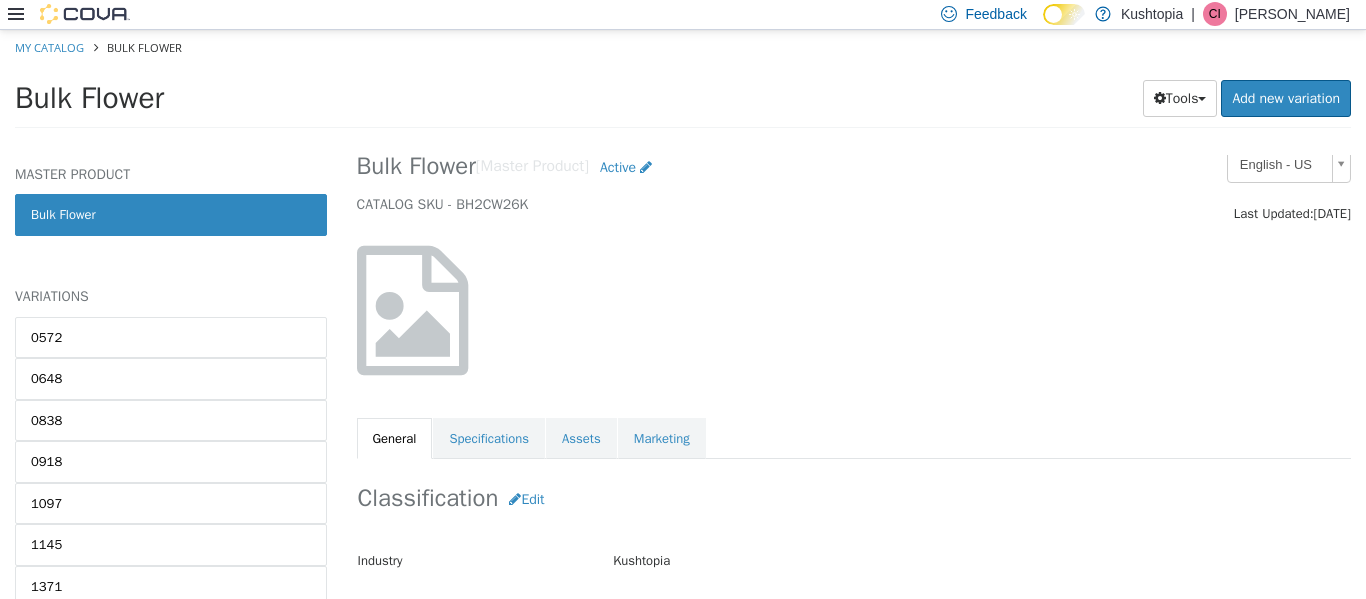 scroll, scrollTop: 0, scrollLeft: 0, axis: both 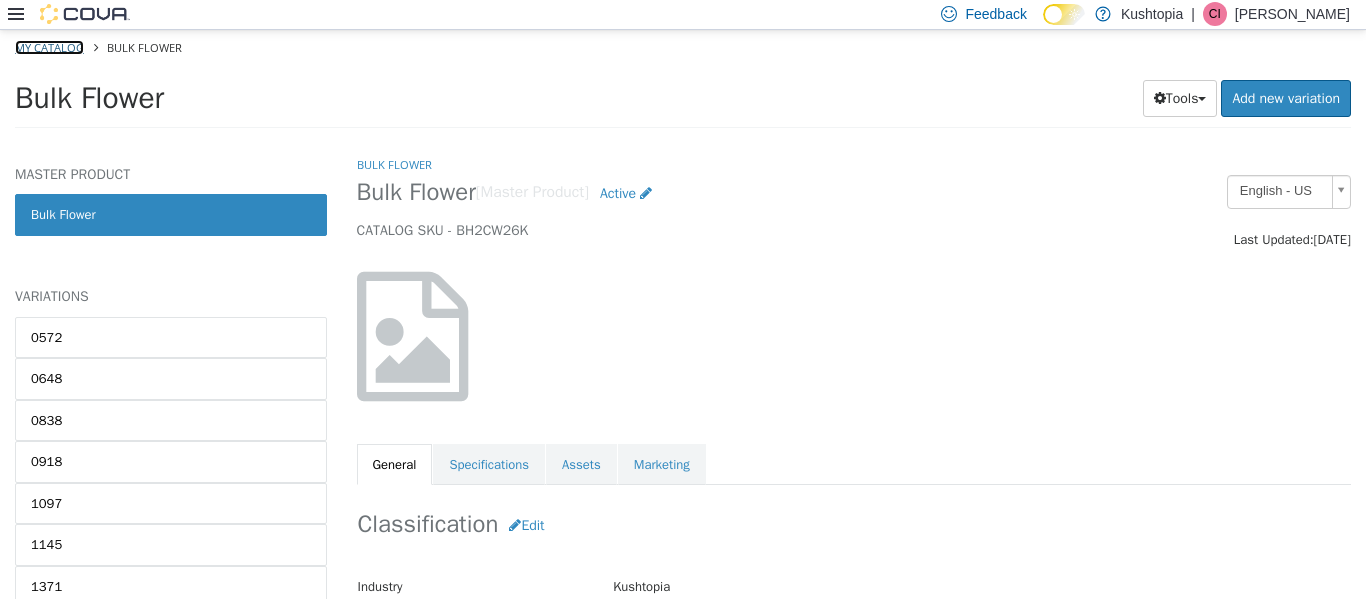 click on "My Catalog" at bounding box center (49, 46) 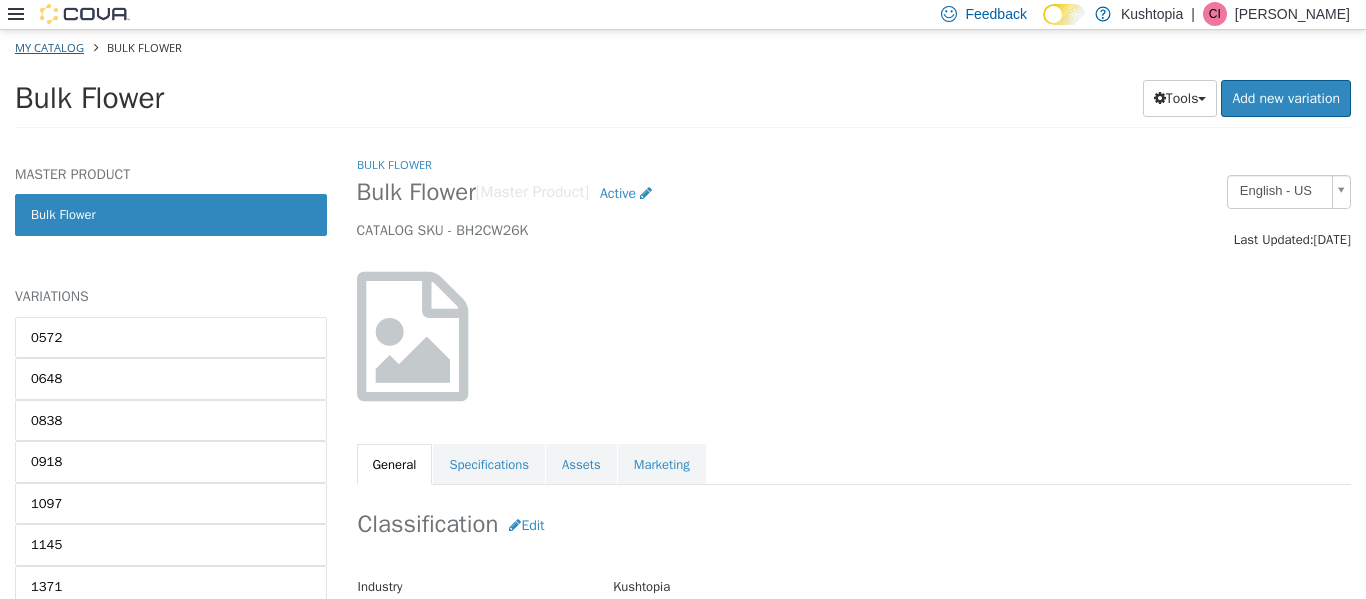 select on "**********" 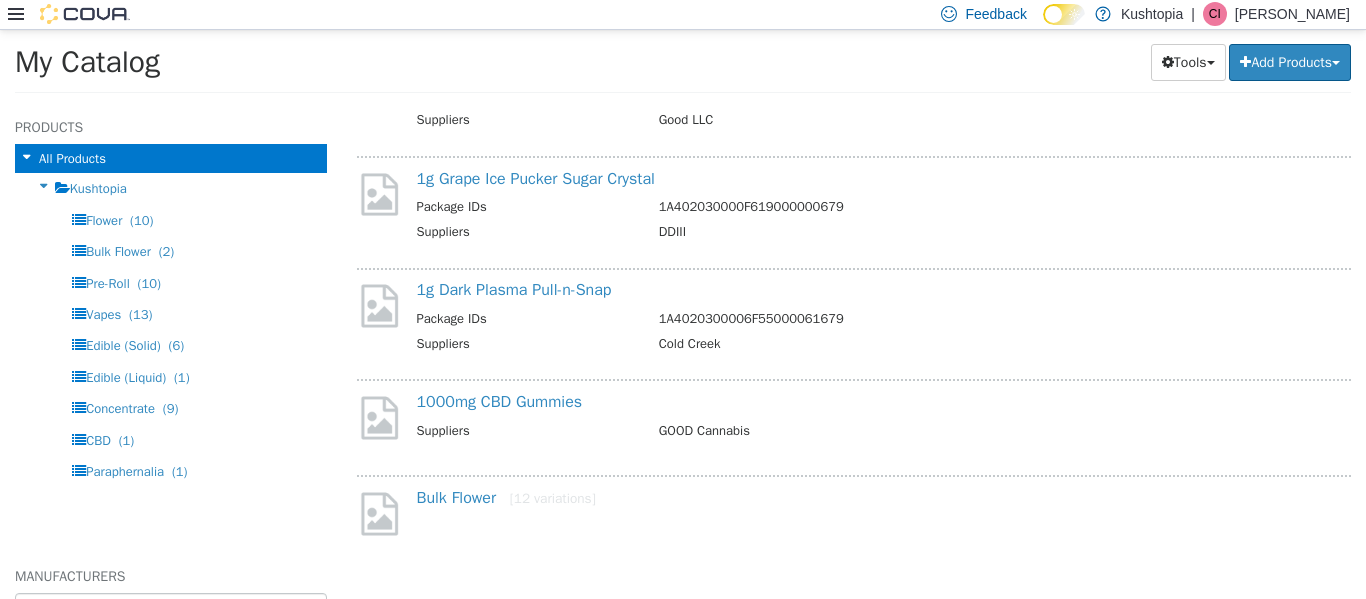 scroll, scrollTop: 5553, scrollLeft: 0, axis: vertical 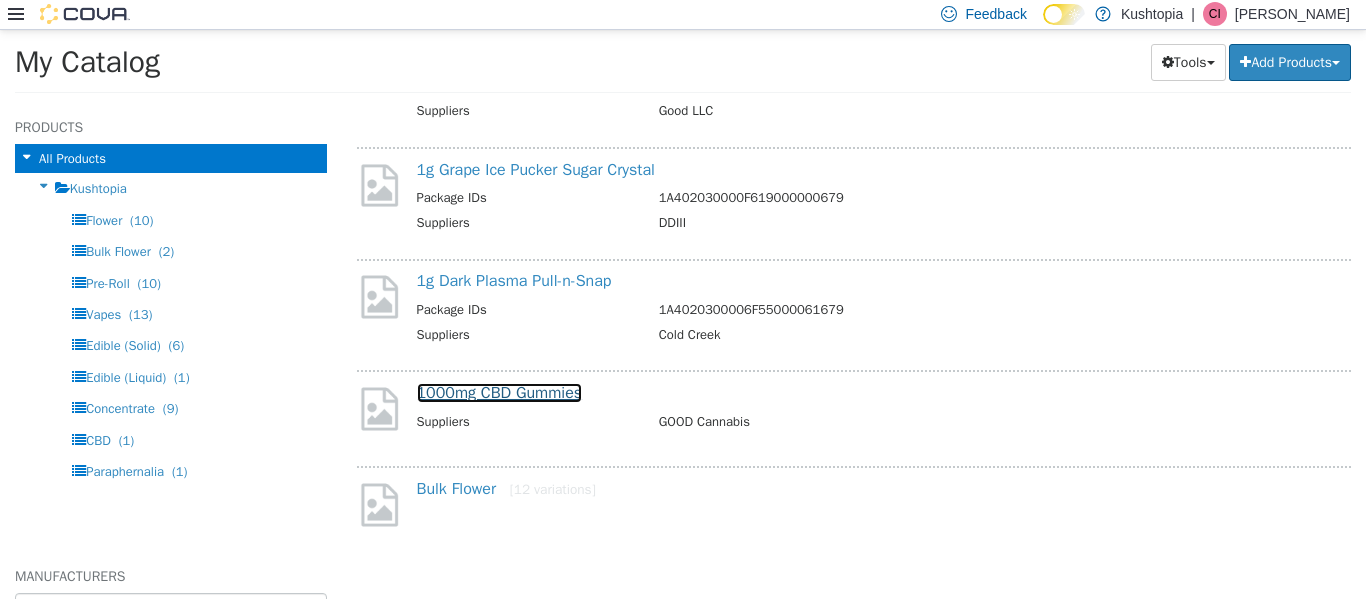 click on "1000mg CBD Gummies" at bounding box center (500, 392) 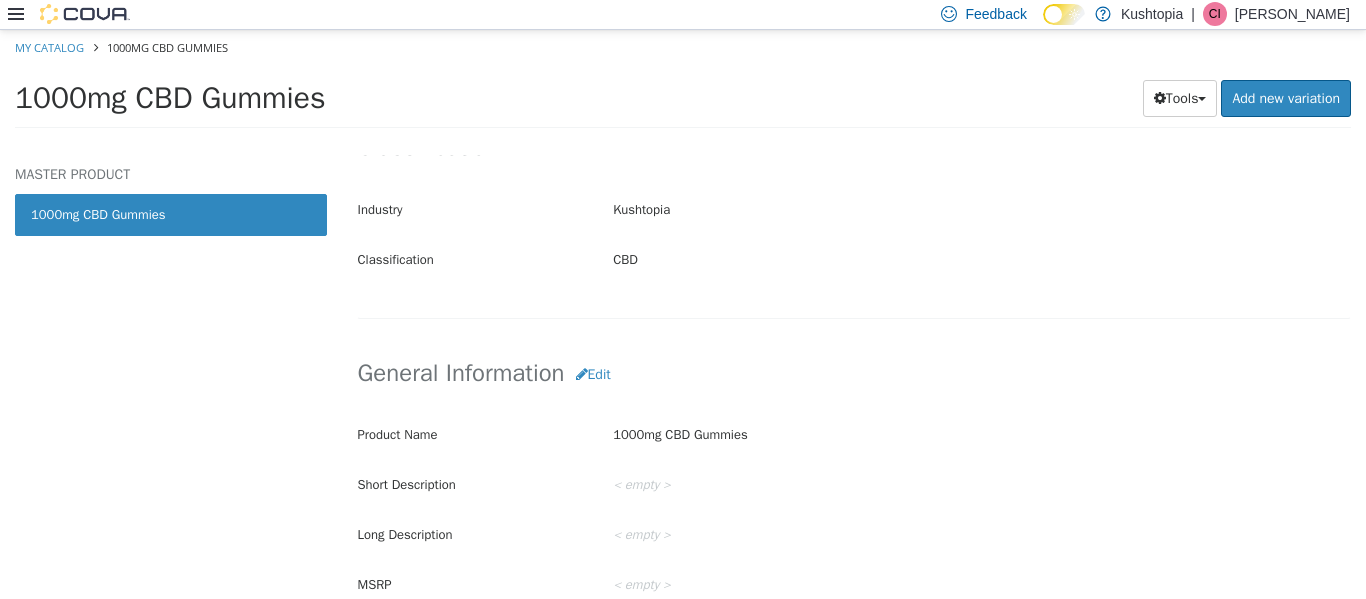 scroll, scrollTop: 77, scrollLeft: 0, axis: vertical 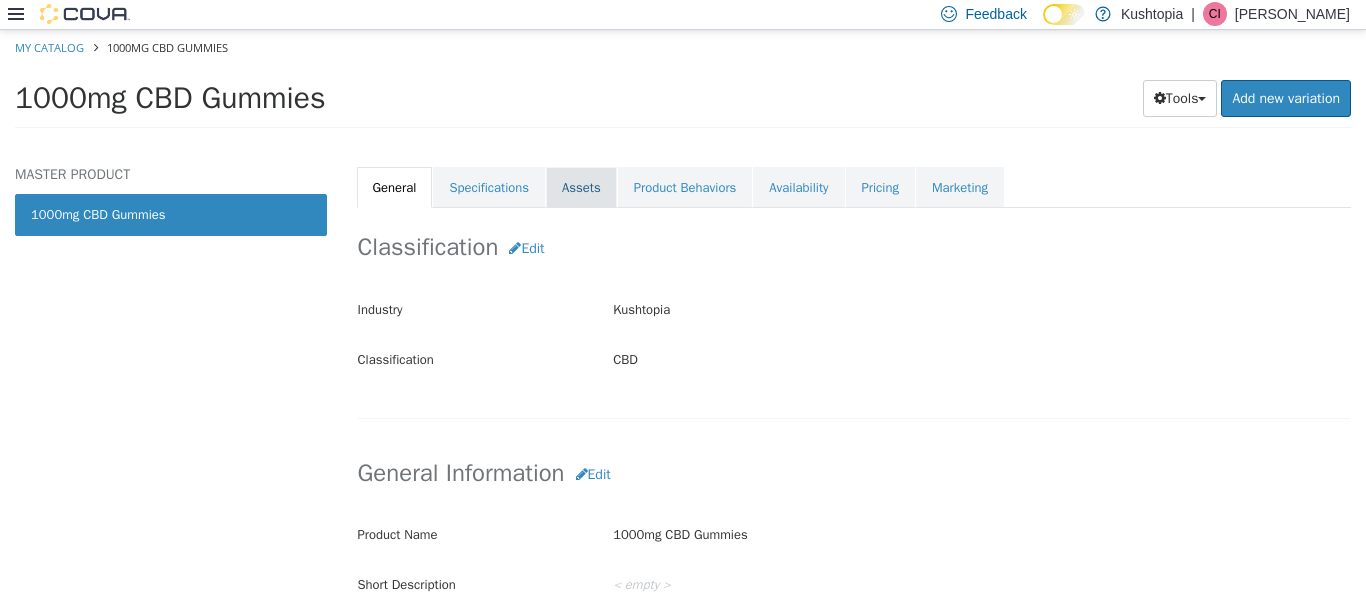 click on "Assets" at bounding box center (581, 187) 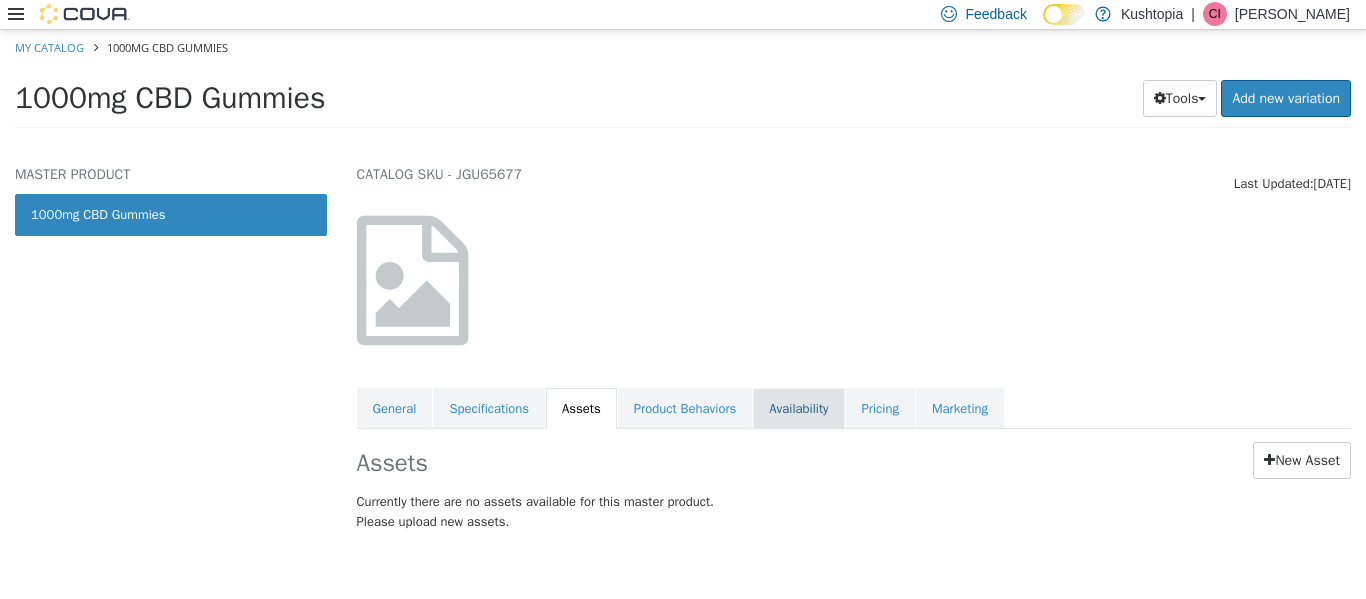 click on "Availability" at bounding box center (798, 408) 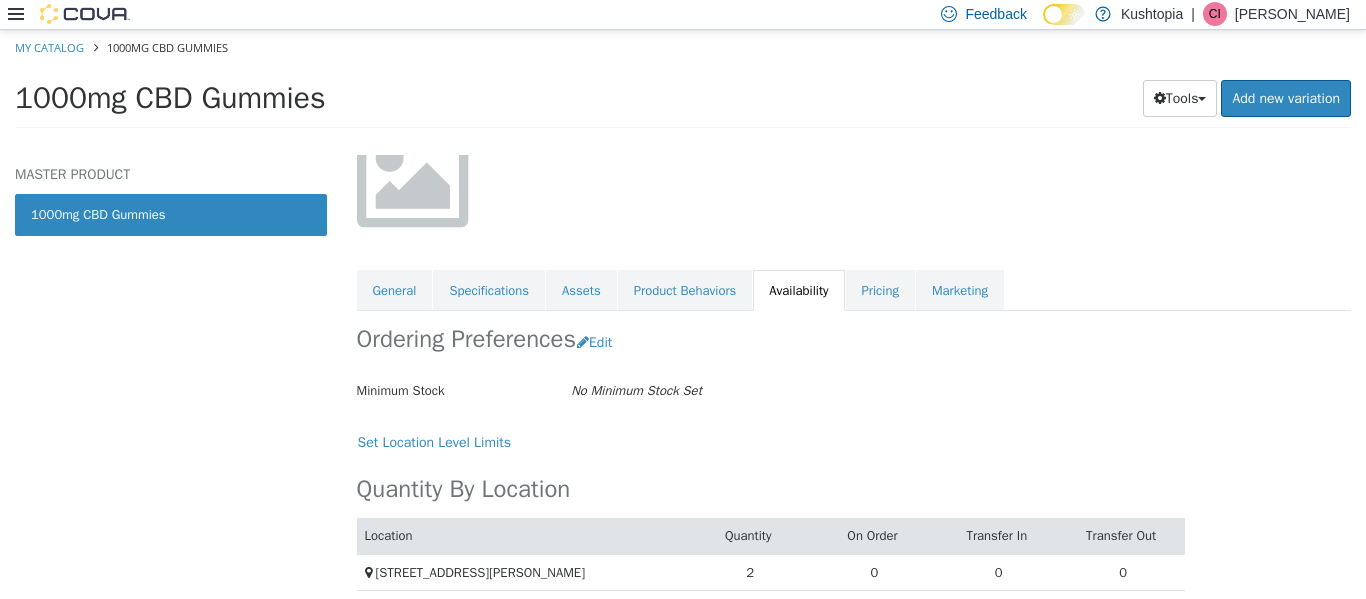 scroll, scrollTop: 188, scrollLeft: 0, axis: vertical 